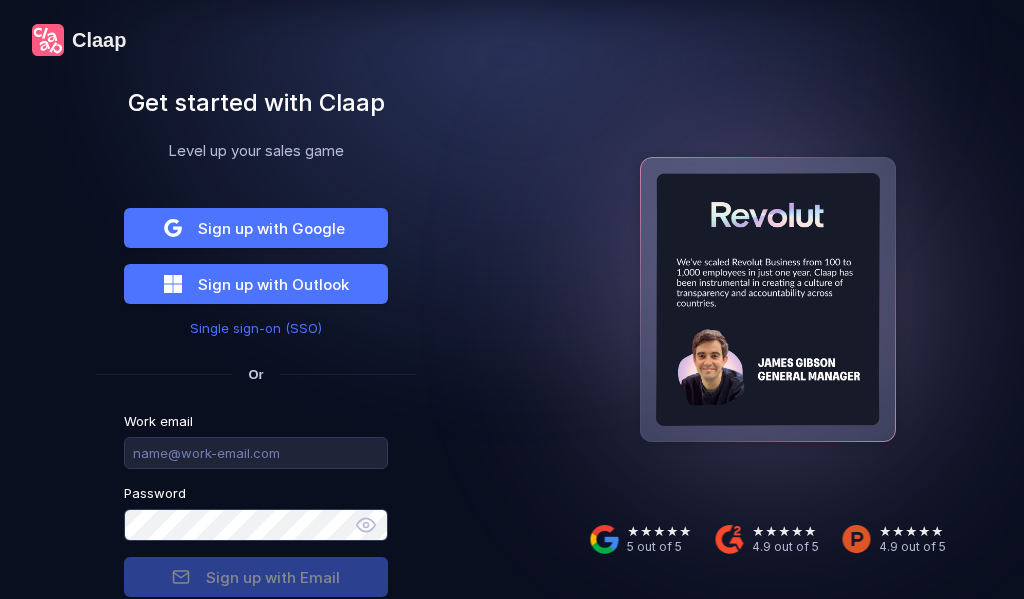 scroll, scrollTop: 0, scrollLeft: 0, axis: both 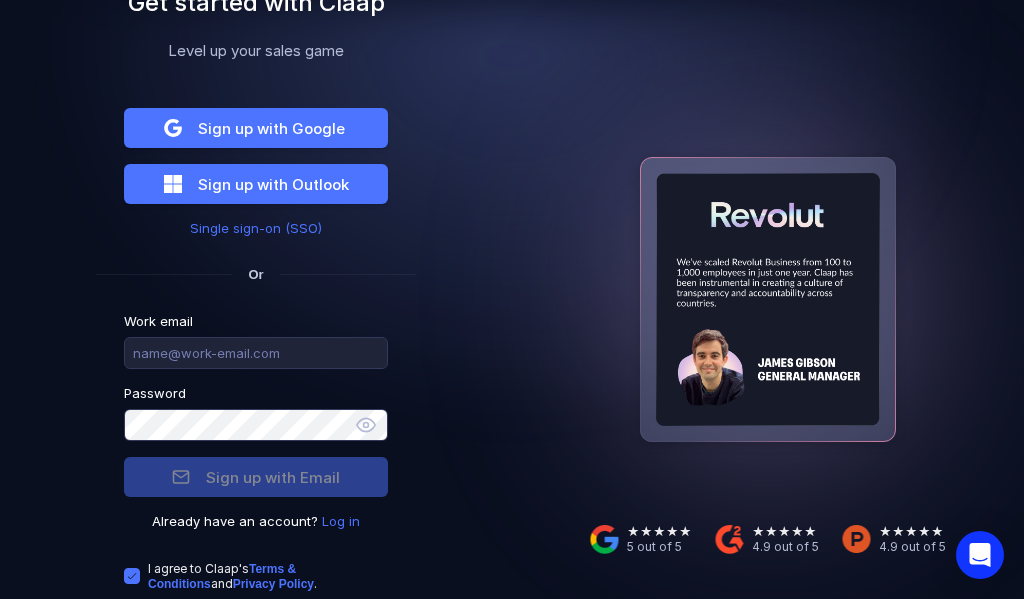 click on "Log in" at bounding box center (341, 521) 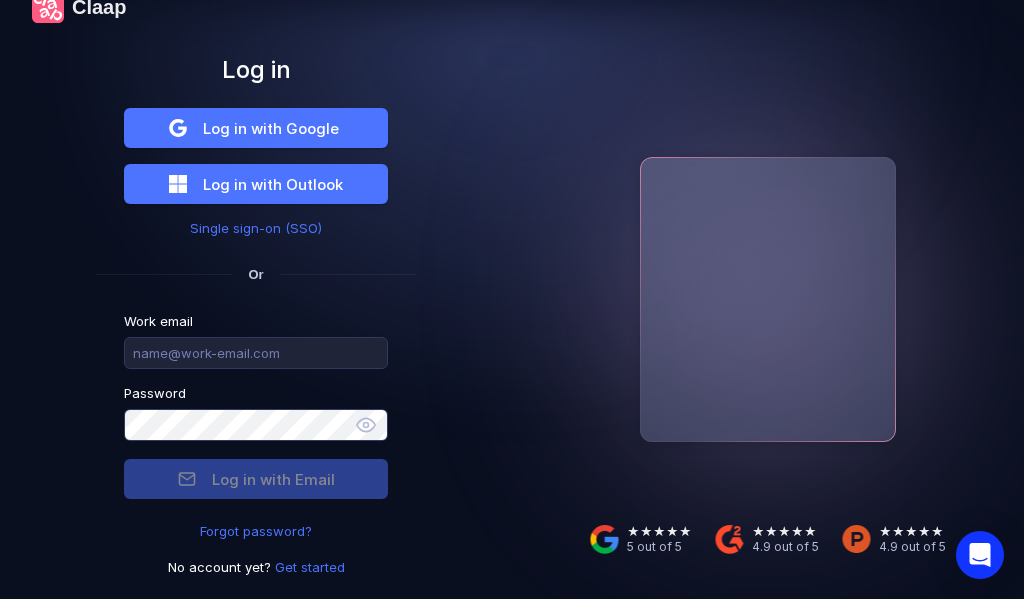 scroll, scrollTop: 33, scrollLeft: 0, axis: vertical 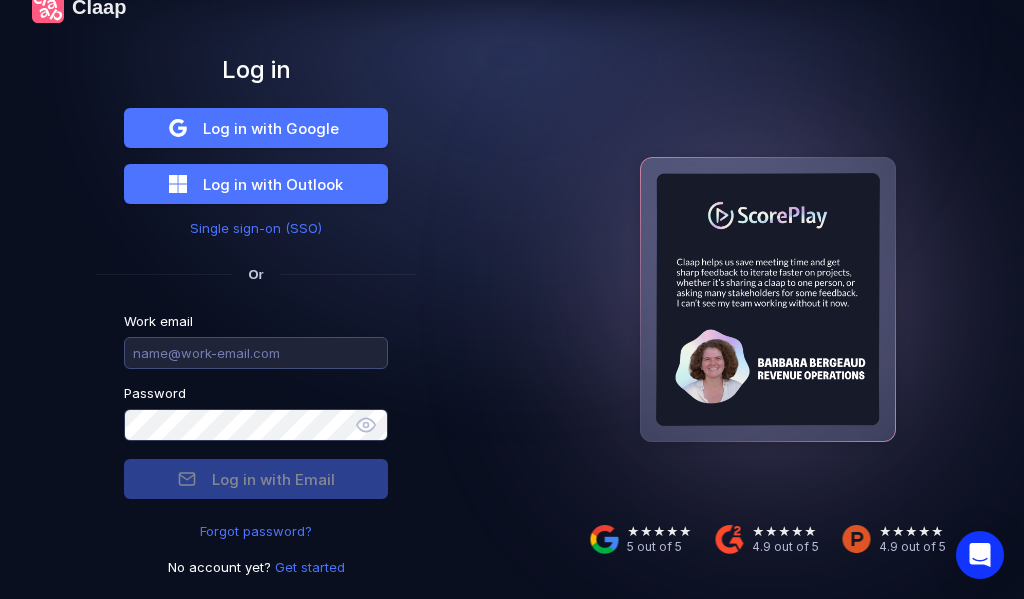 click at bounding box center [256, 353] 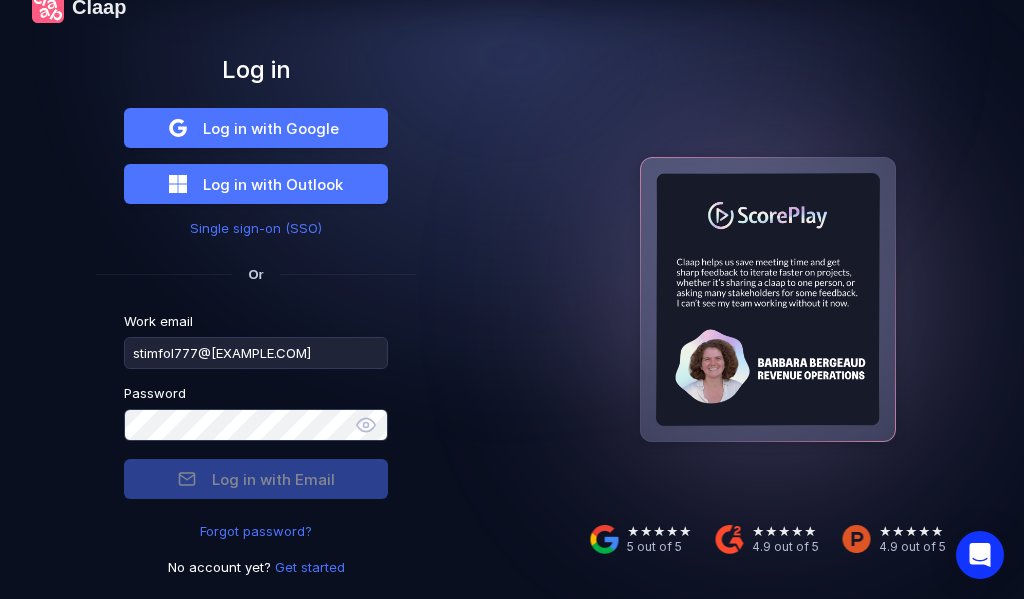 type on "stimfol777@[EXAMPLE.COM]" 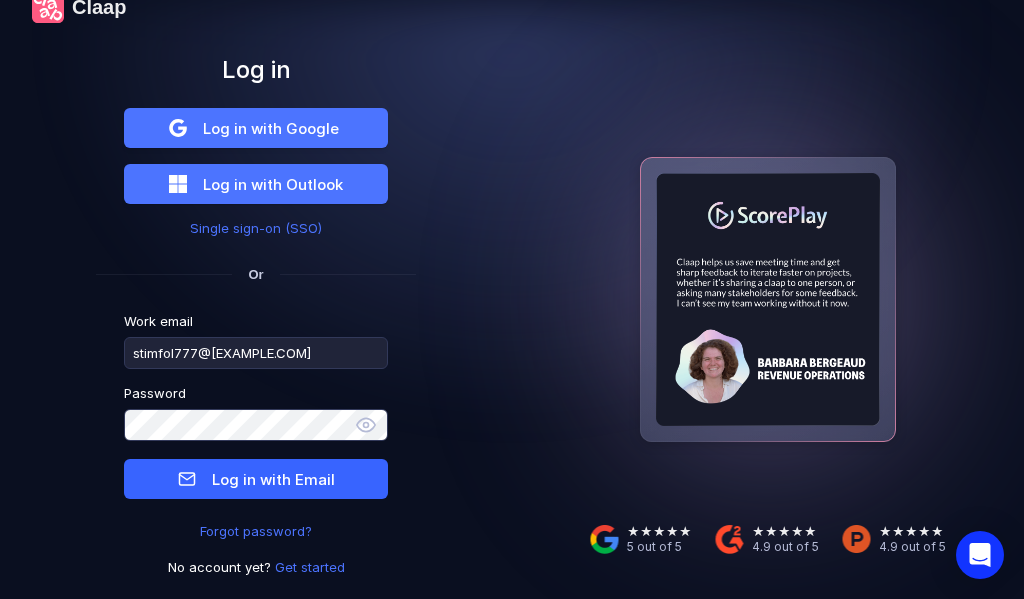 click on "Log in with Email" at bounding box center [273, 479] 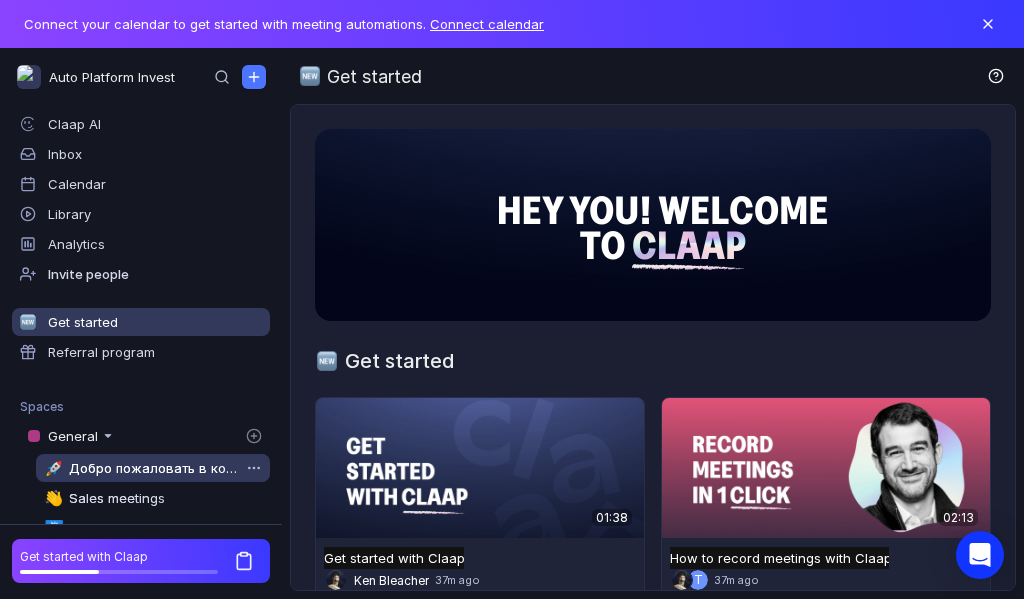 click on "Добро пожаловать в команду" at bounding box center [154, 468] 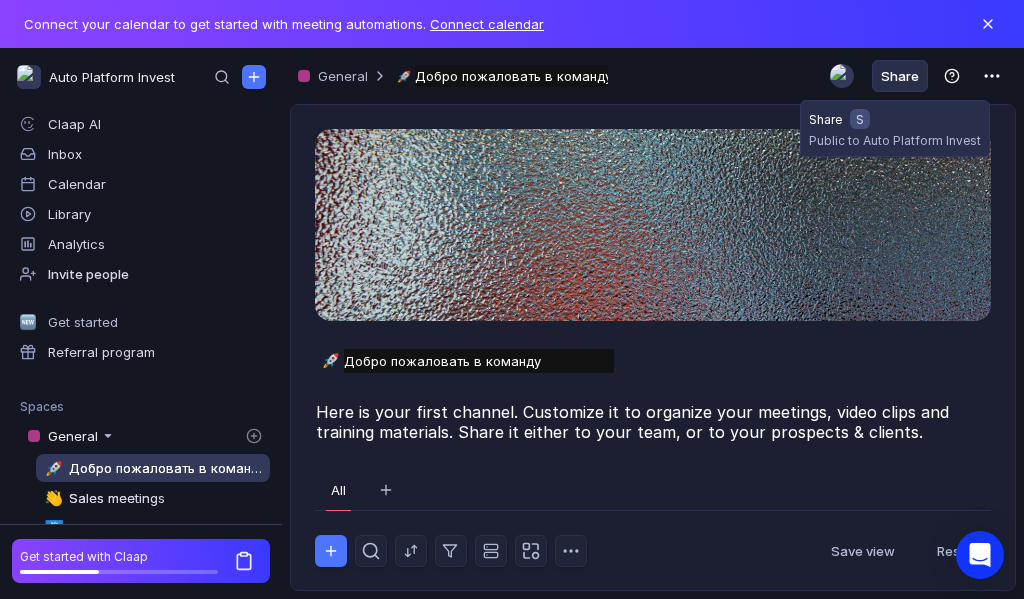 click on "Share" at bounding box center (900, 76) 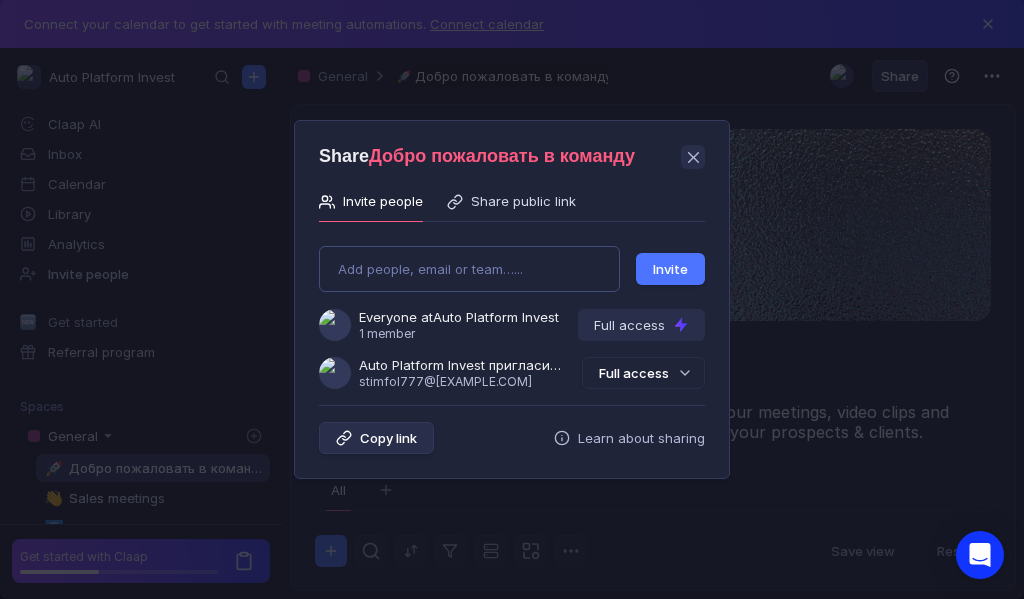 click on "Add people, email or team…... Invite Everyone at  Auto Platform Invest 1 member Full access Auto Platform Invest   пригласила Вас в команду stimfol777@[EXAMPLE.COM] Full access" at bounding box center (512, 309) 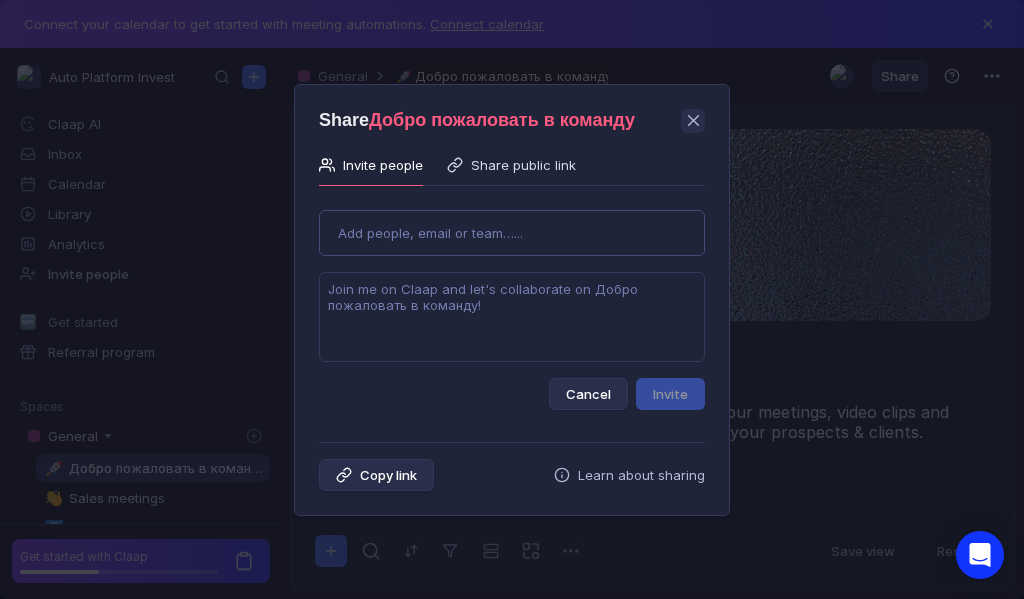 paste on "supostat11ru+545109@[EXAMPLE.COM]" 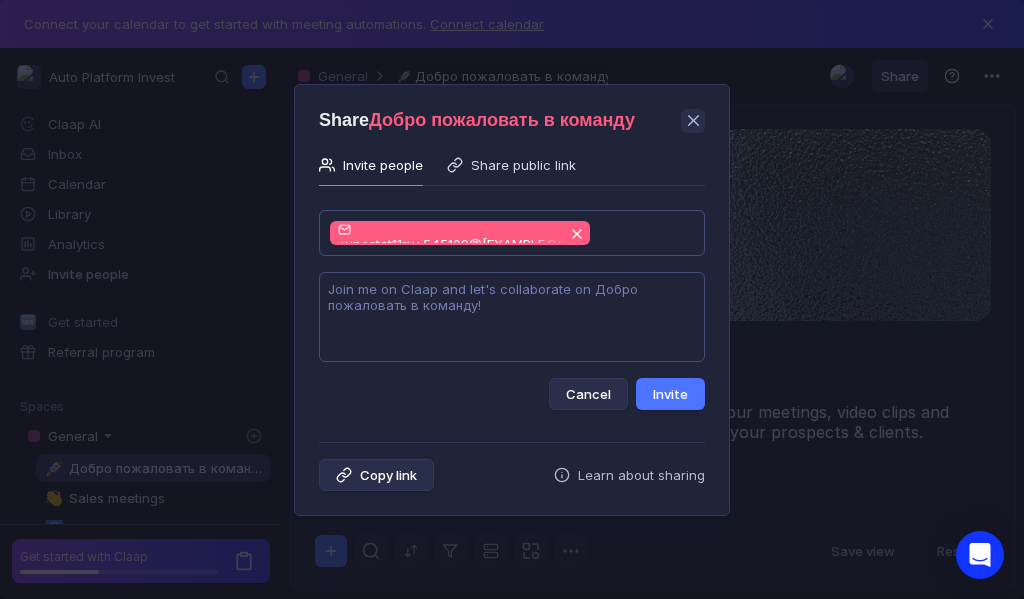 click at bounding box center (512, 317) 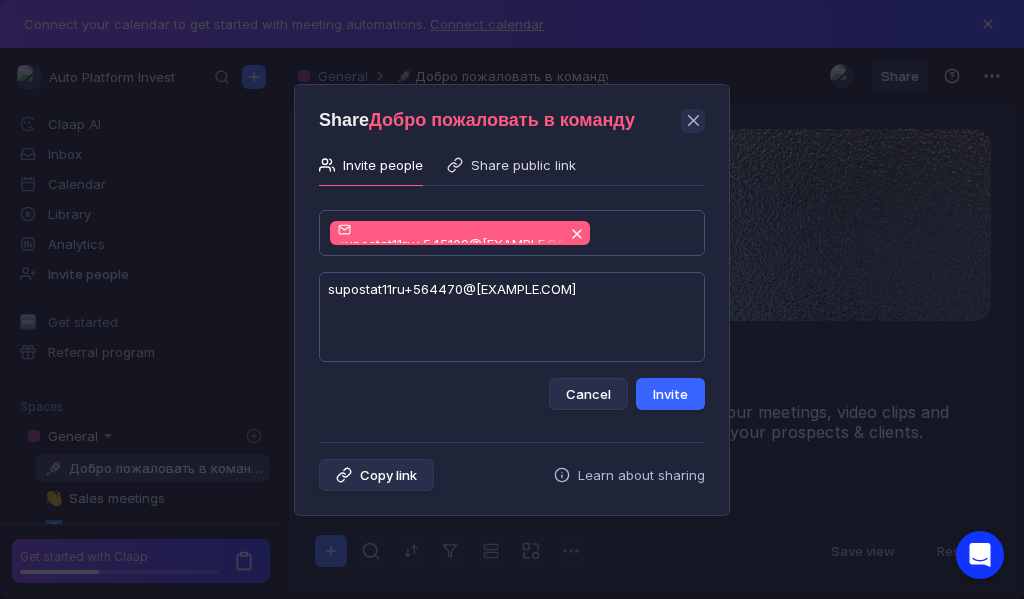 type on "supostat11ru+564470@[EXAMPLE.COM]" 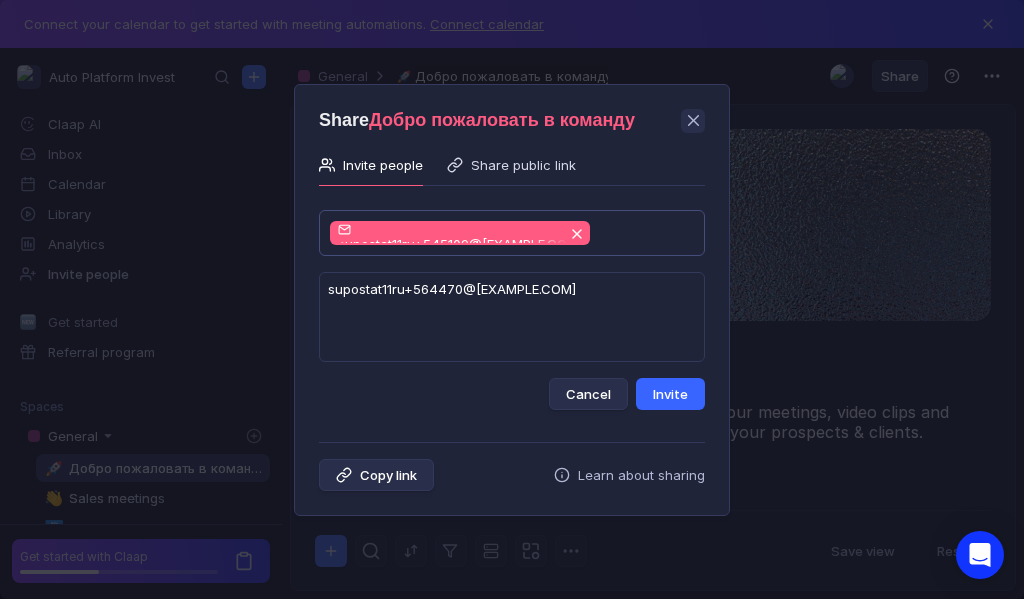 click on "Invite" at bounding box center (670, 394) 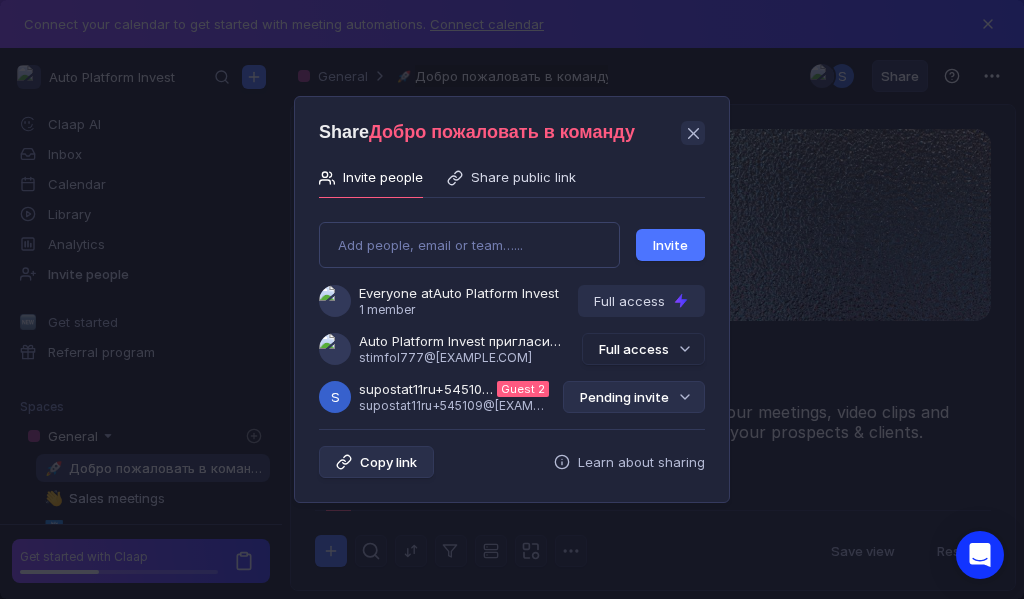 click on "Pending invite" at bounding box center [634, 397] 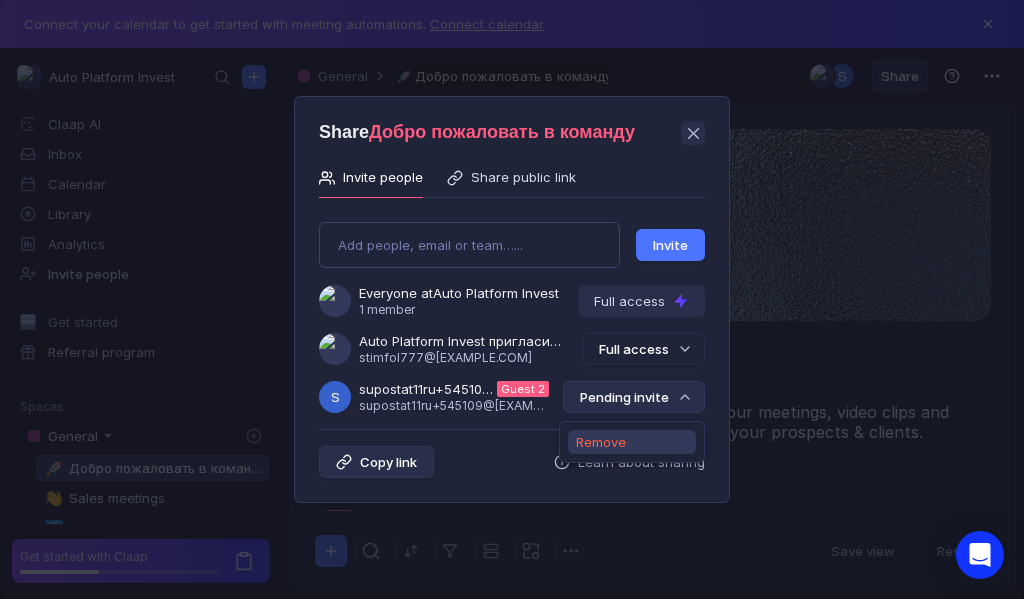 click on "Remove" at bounding box center [601, 442] 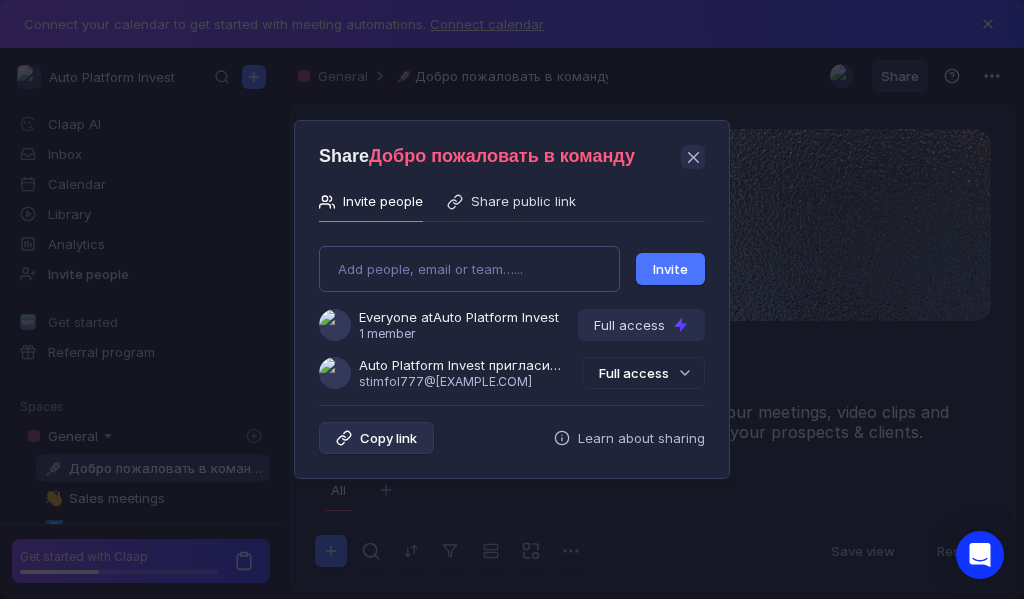 click on "Add people, email or team…... Invite Everyone at  Auto Platform Invest 1 member Full access Auto Platform Invest   пригласила Вас в команду stimfol777@[EXAMPLE.COM] Full access" at bounding box center (512, 309) 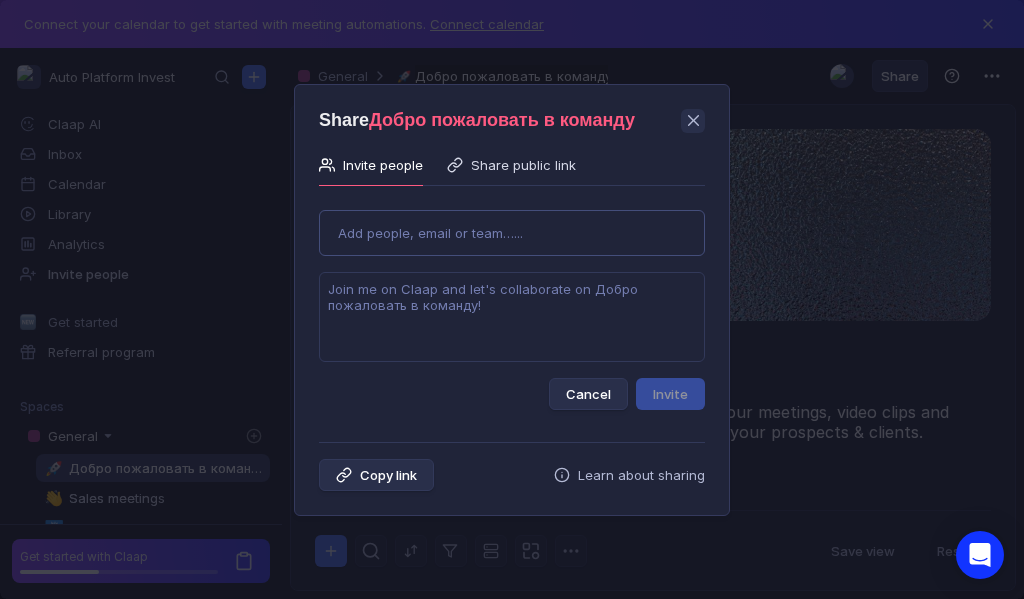 paste on "gu.svncnt@[EXAMPLE.COM]" 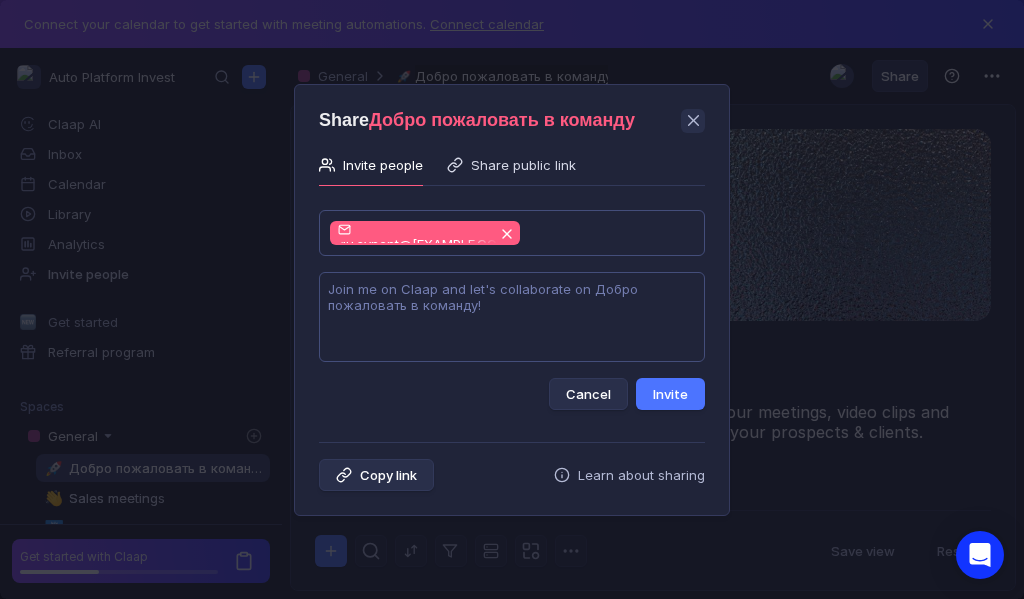 click at bounding box center [512, 317] 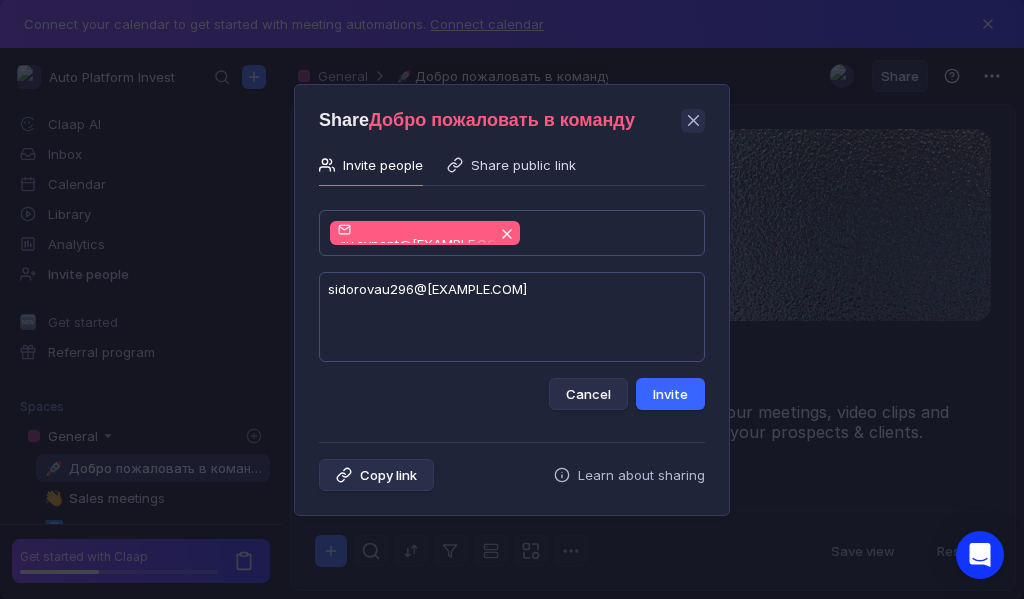 type on "sidorovau296@[EXAMPLE.COM]" 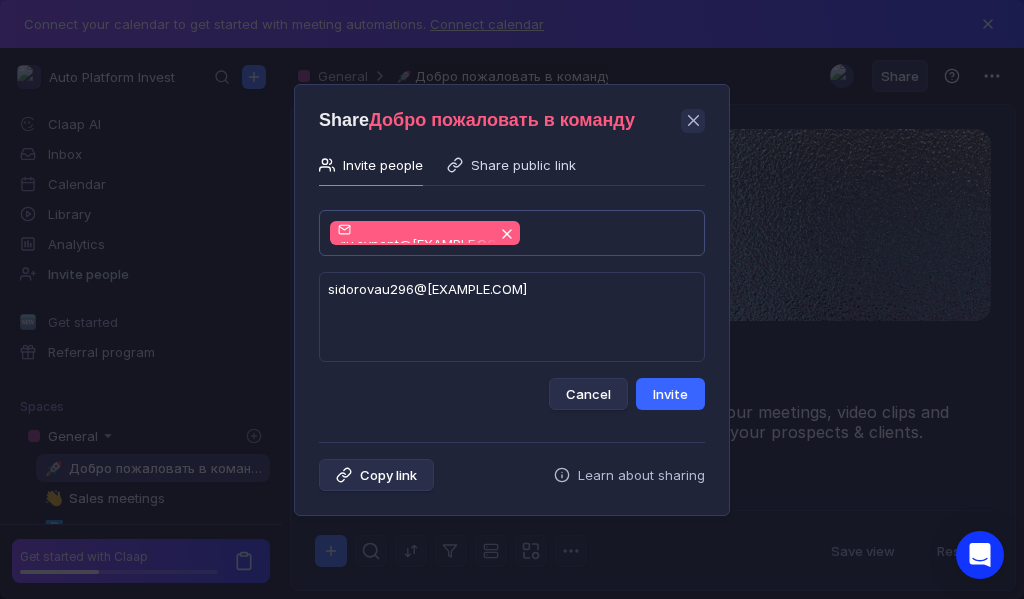 click on "Invite" at bounding box center (670, 394) 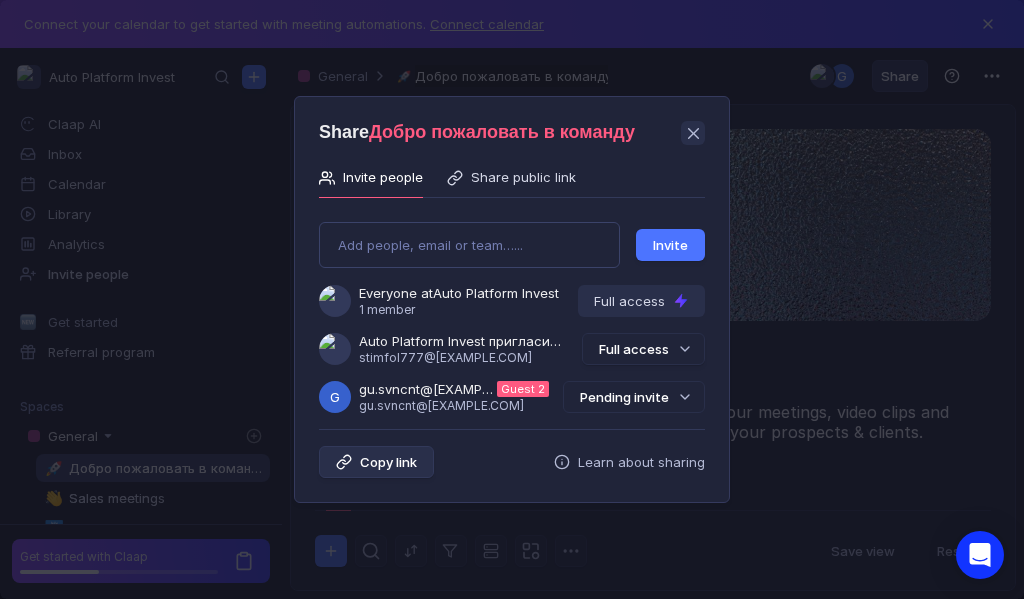 click on "Pending invite" at bounding box center (634, 397) 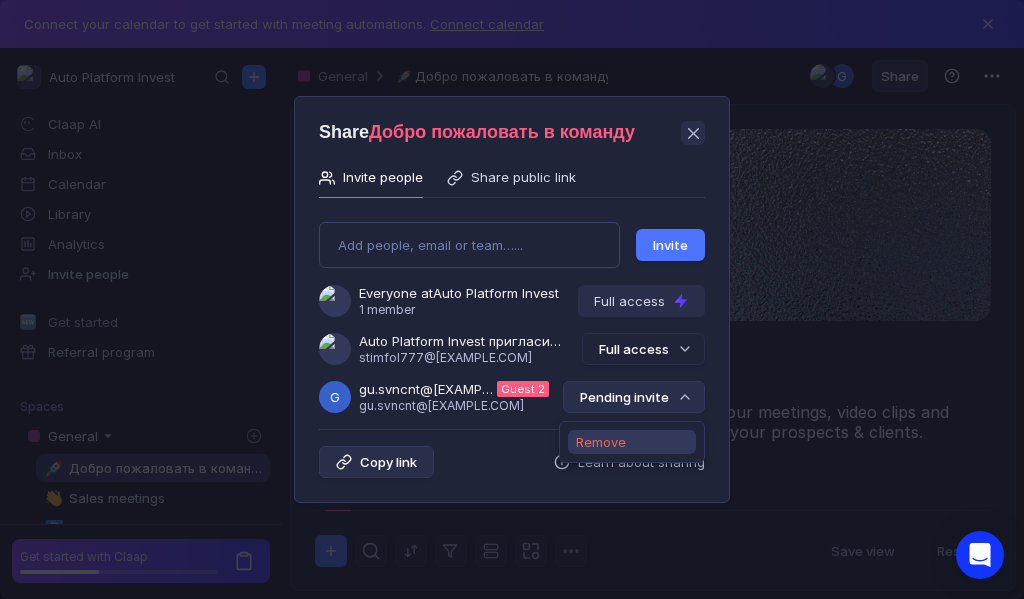 click on "Remove" at bounding box center (601, 442) 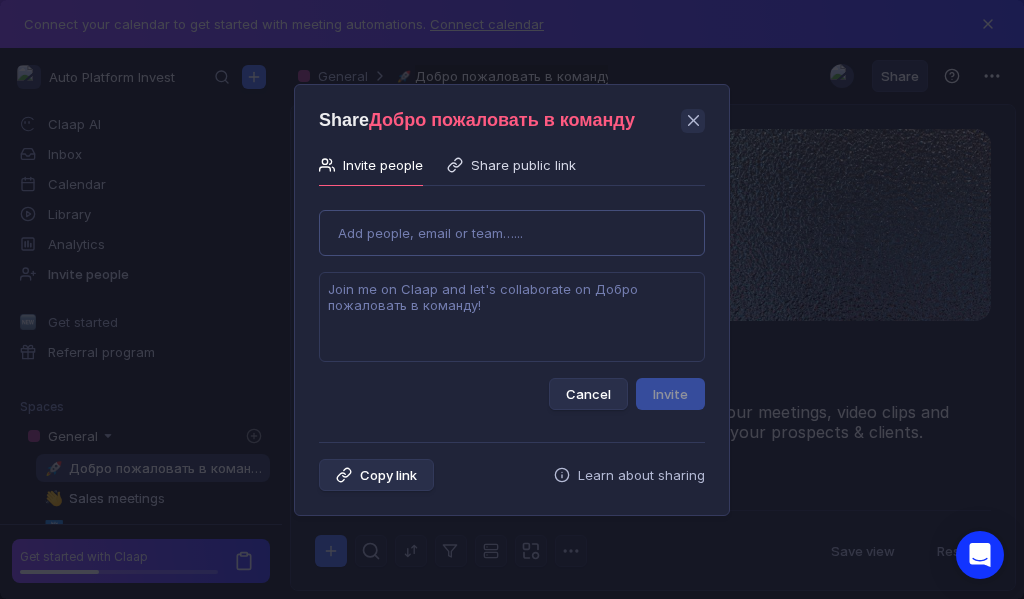 click on "Use Up and Down to choose options, press Enter to select the currently focused option, press Escape to exit the menu, press Tab to select the option and exit the menu. Add people, email or team…... Cancel Invite" at bounding box center [512, 302] 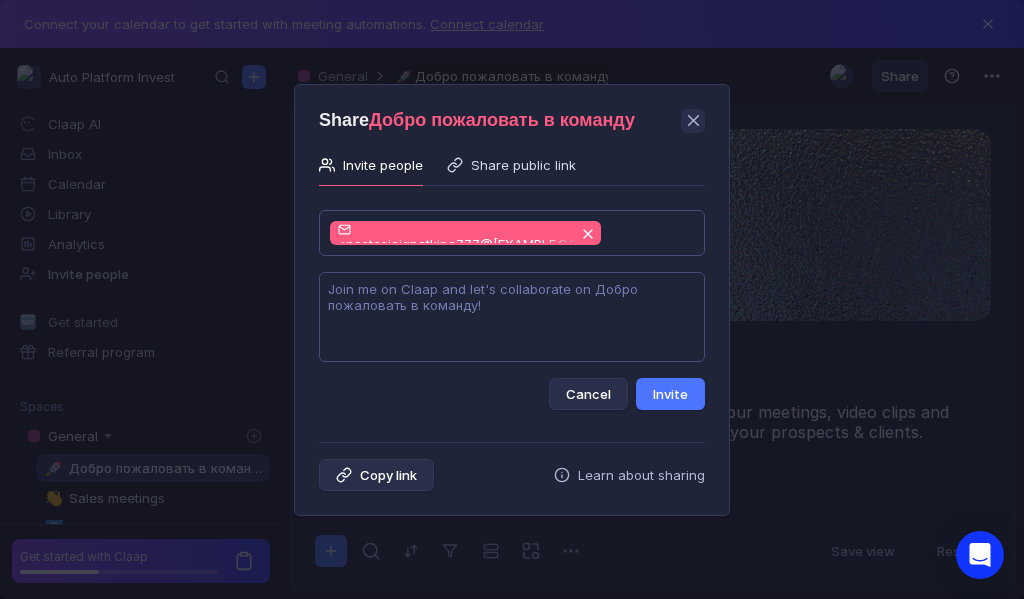 click at bounding box center (512, 317) 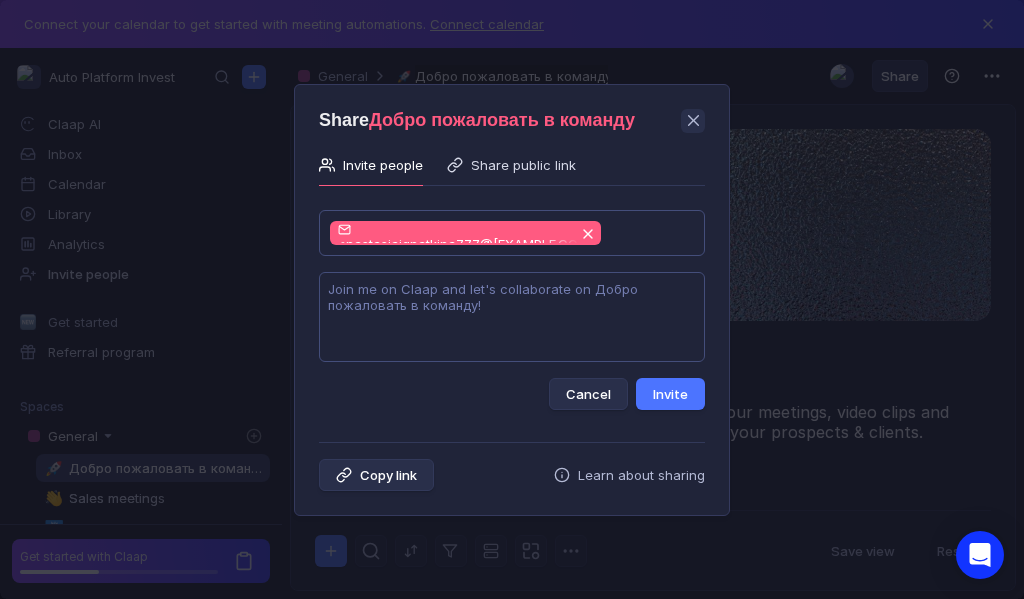 click at bounding box center (512, 317) 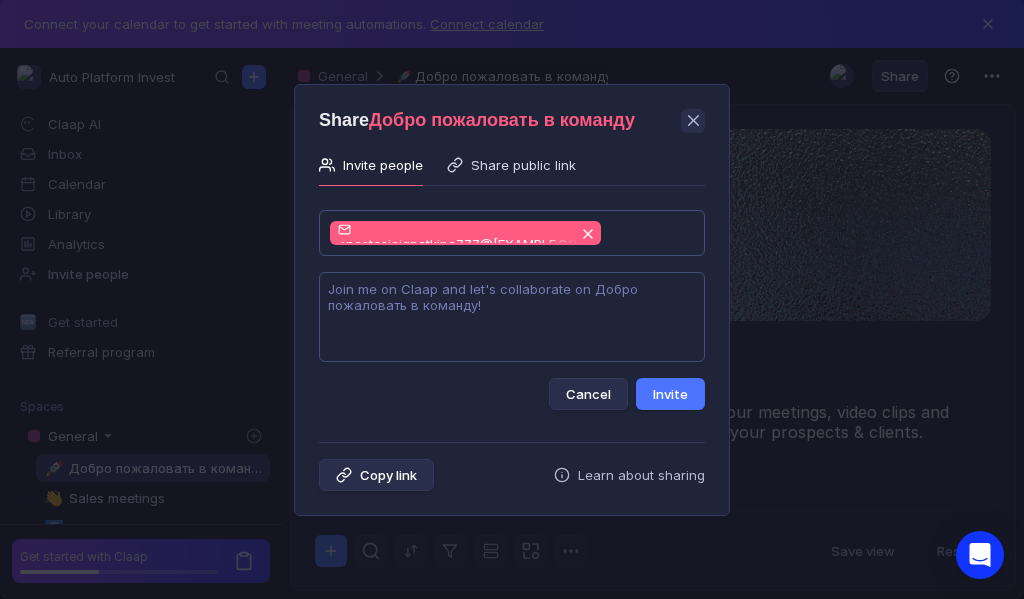 paste on "Вы прошли верификацию и теперь Вам доступна автоматическая платформа инвестиций от Т-банк с доходностью от 100 000/мес. Активируйте кабинет по ссылке  https://patison13.ru/qTjNWtK" 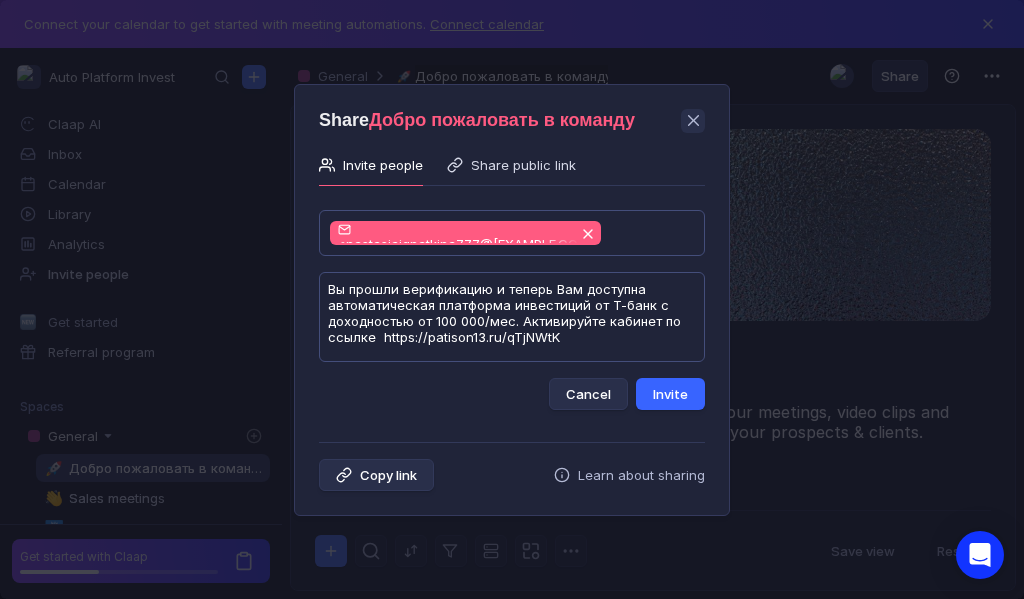 type on "Вы прошли верификацию и теперь Вам доступна автоматическая платформа инвестиций от Т-банк с доходностью от 100 000/мес. Активируйте кабинет по ссылке  https://patison13.ru/qTjNWtK" 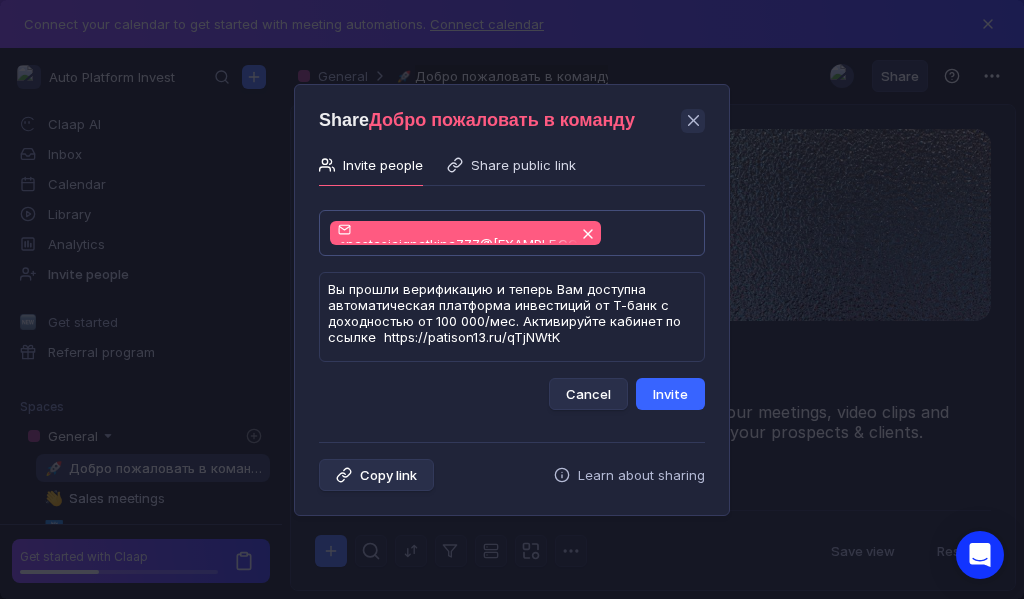click on "Invite" at bounding box center (670, 394) 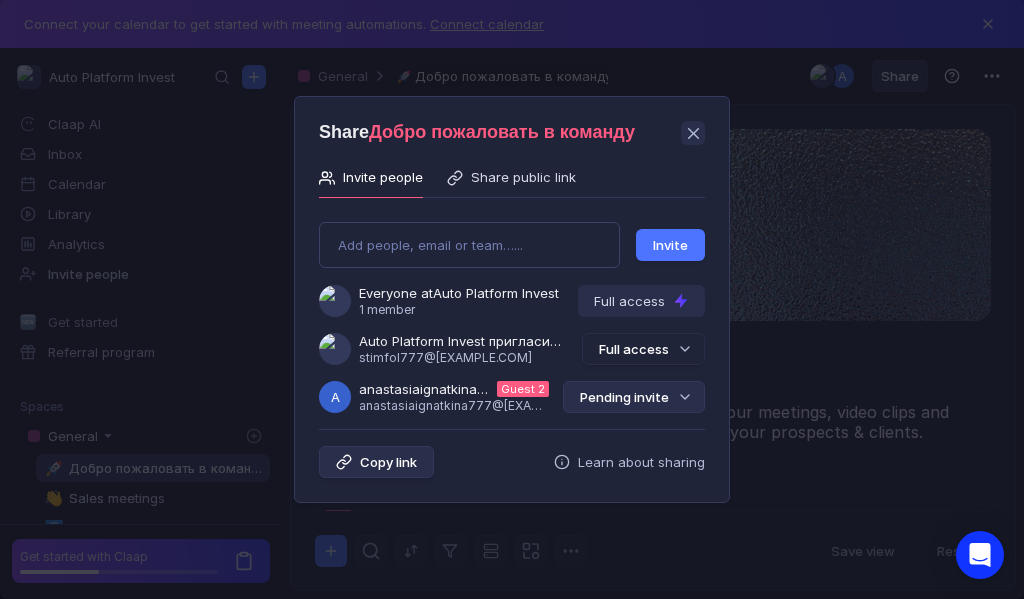 click on "Pending invite" at bounding box center [634, 397] 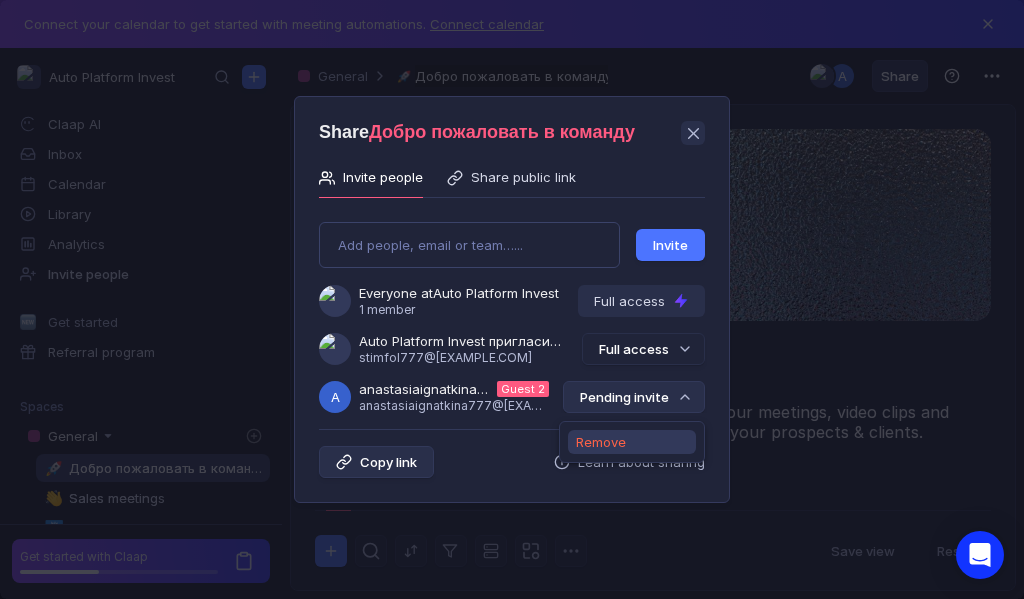 click on "Remove" at bounding box center [601, 442] 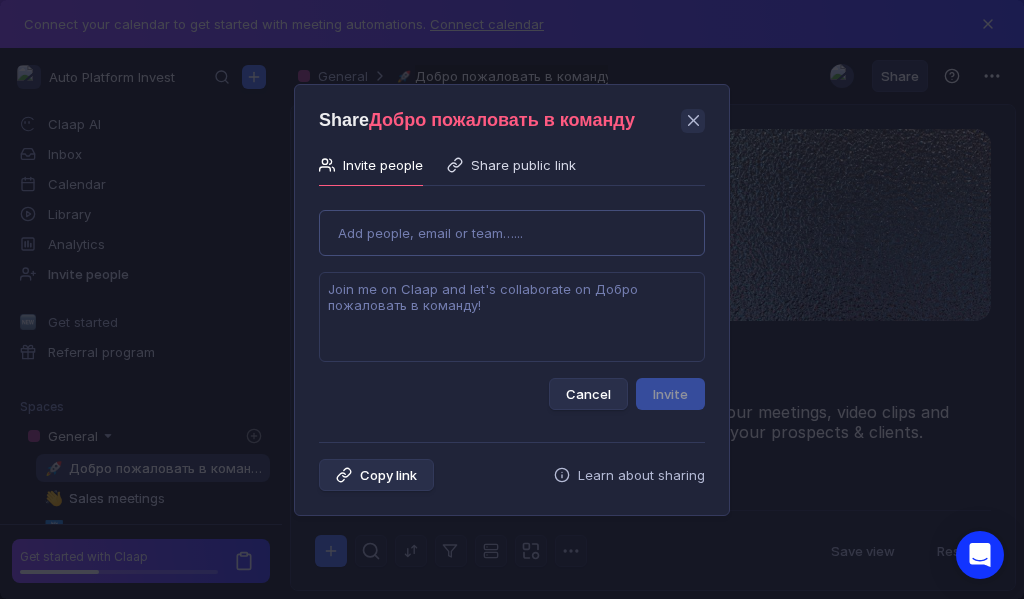 click on "Use Up and Down to choose options, press Enter to select the currently focused option, press Escape to exit the menu, press Tab to select the option and exit the menu. Add people, email or team…... Cancel Invite" at bounding box center (512, 302) 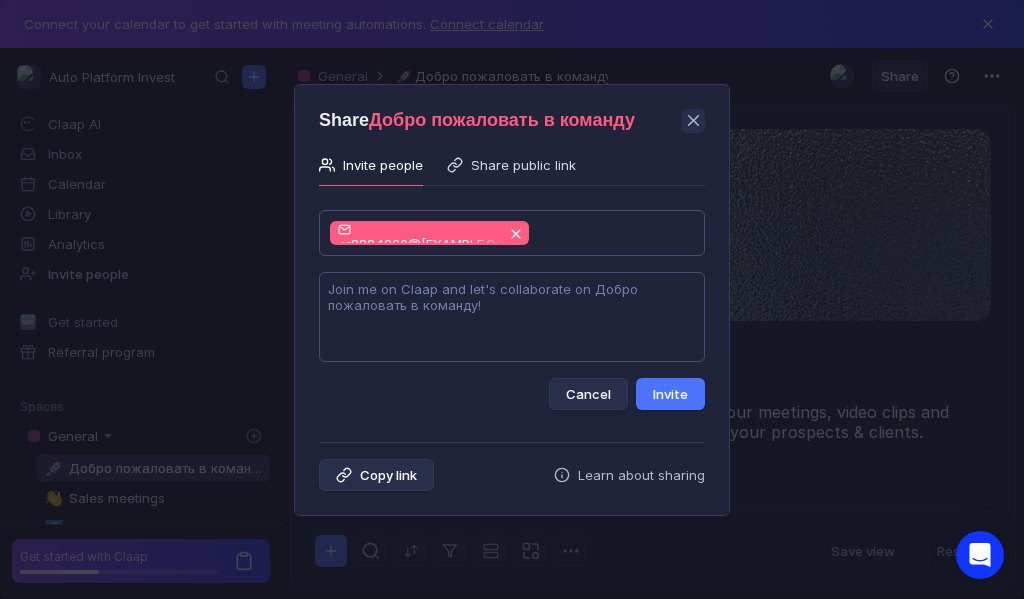 click at bounding box center [512, 317] 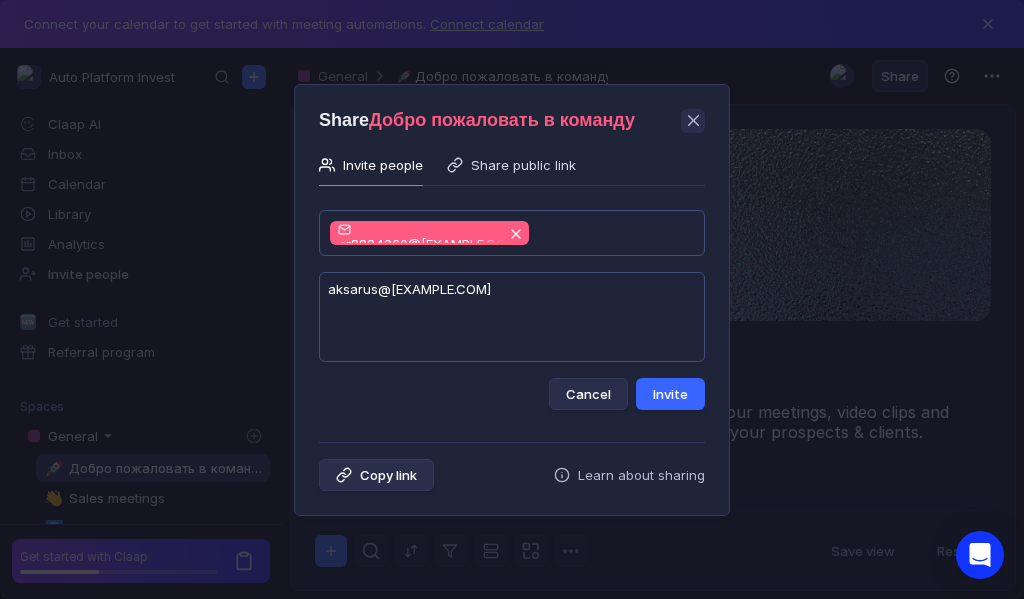 type on "aksarus@[EXAMPLE.COM]" 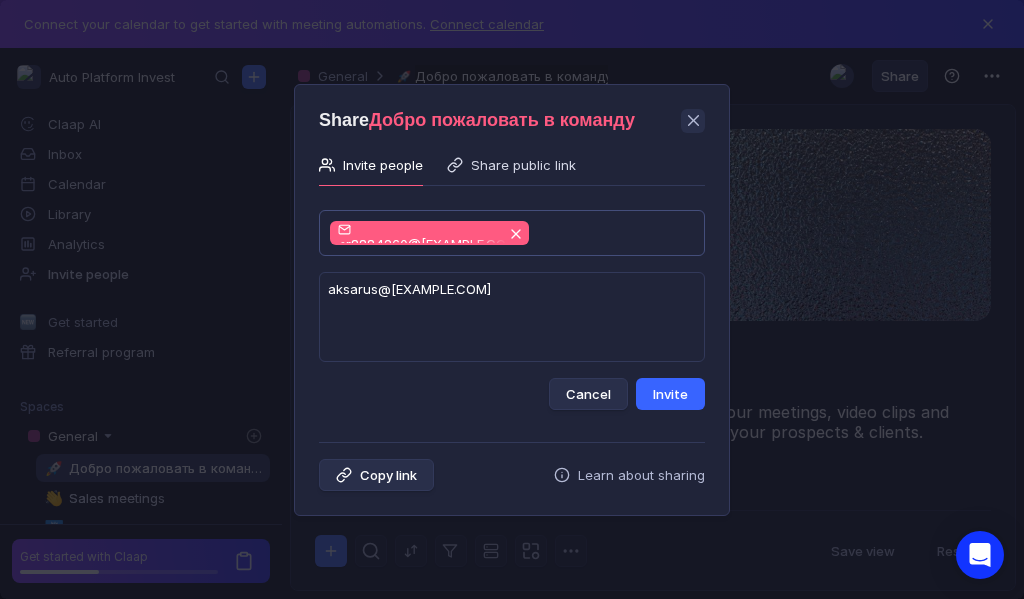 click on "Invite" at bounding box center (670, 394) 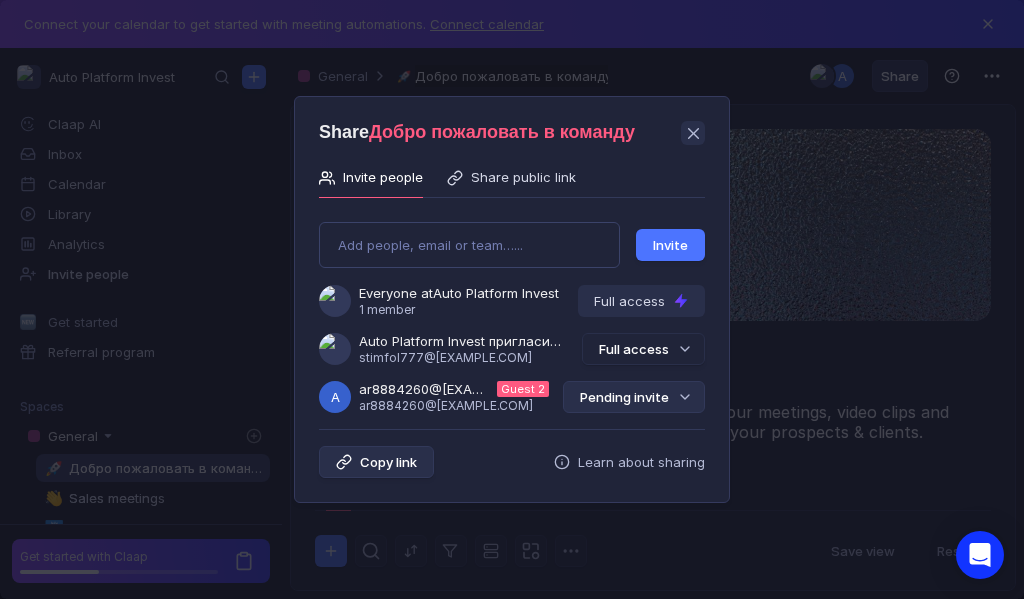 click on "Pending invite" at bounding box center [634, 397] 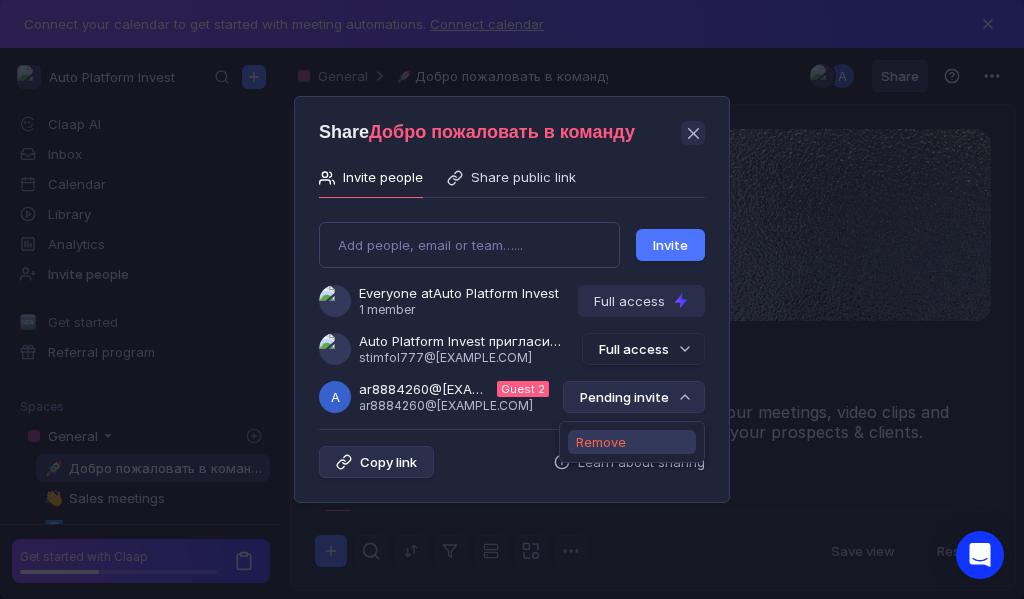 click on "Remove" at bounding box center (601, 442) 